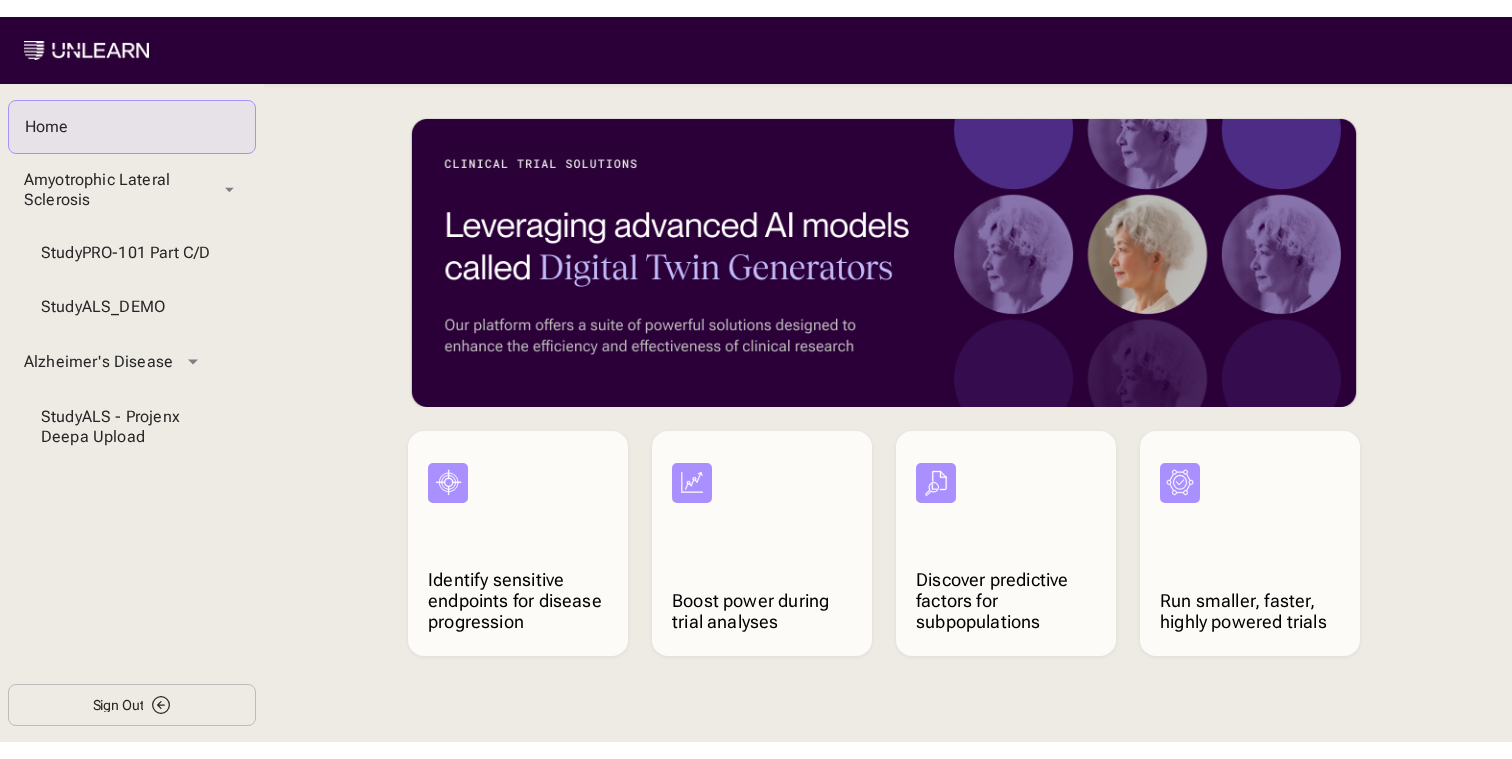 scroll, scrollTop: 0, scrollLeft: 0, axis: both 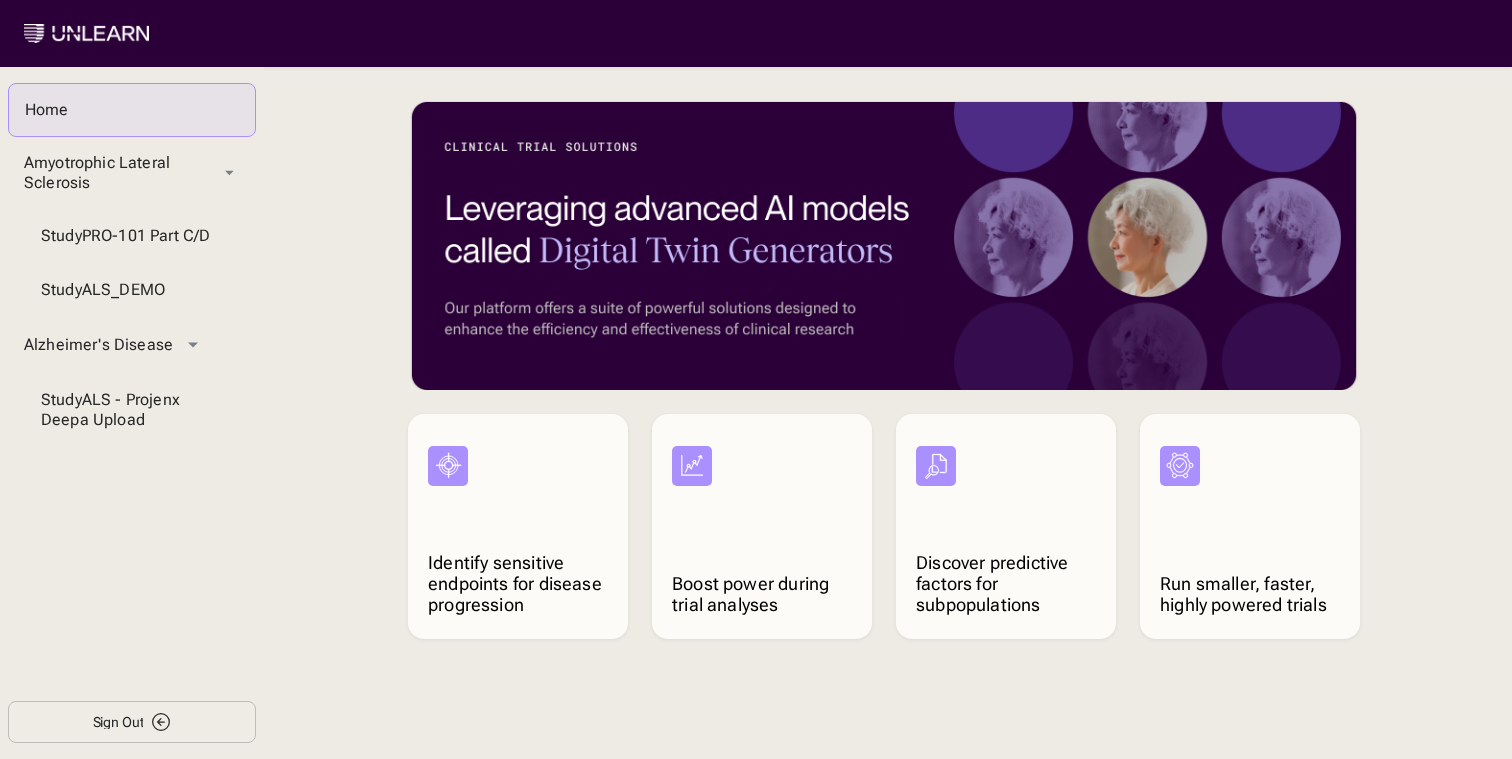 click on "Sign Out" at bounding box center [132, 722] 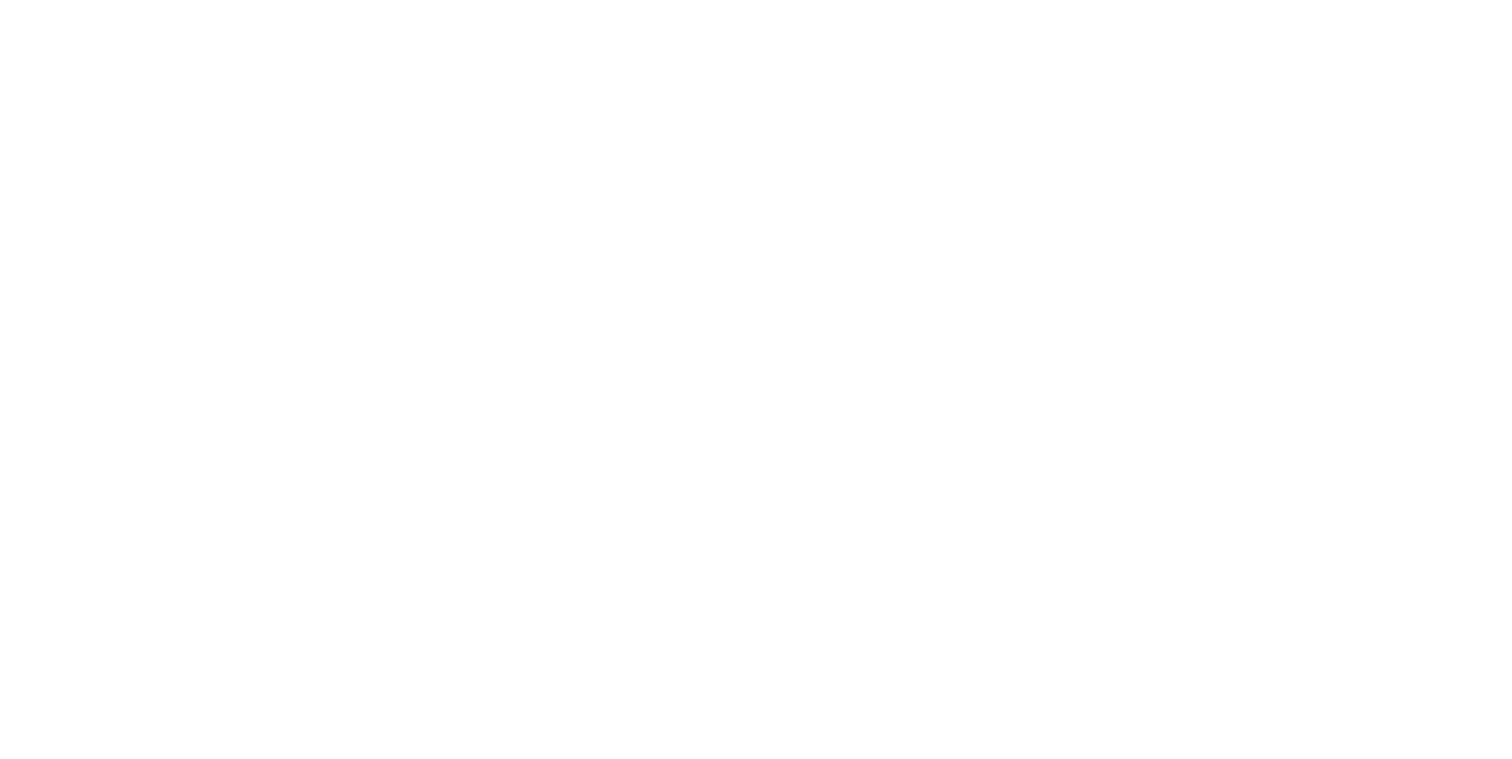 scroll, scrollTop: 0, scrollLeft: 0, axis: both 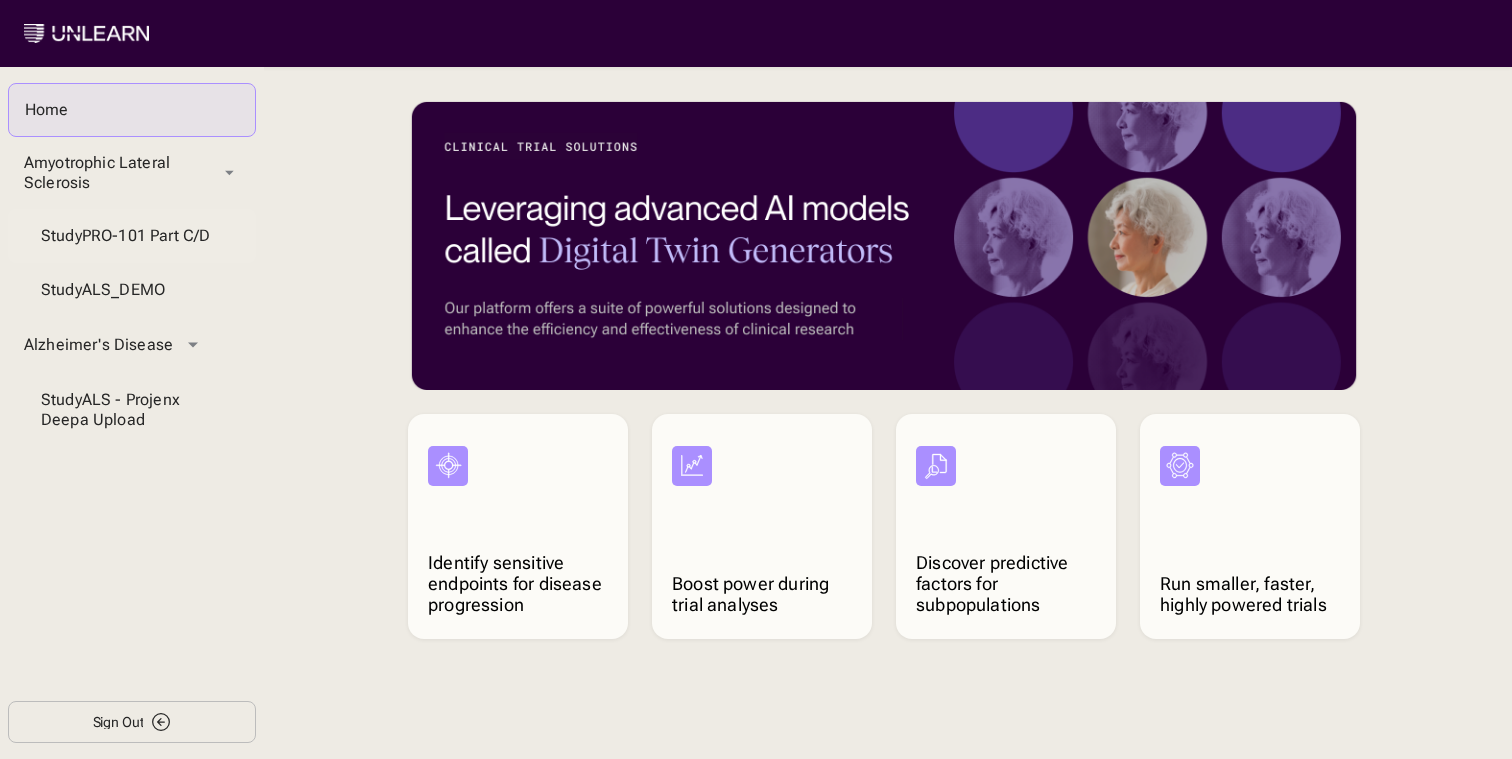 click on "Study  PRO-101 Part C/D" at bounding box center [132, 236] 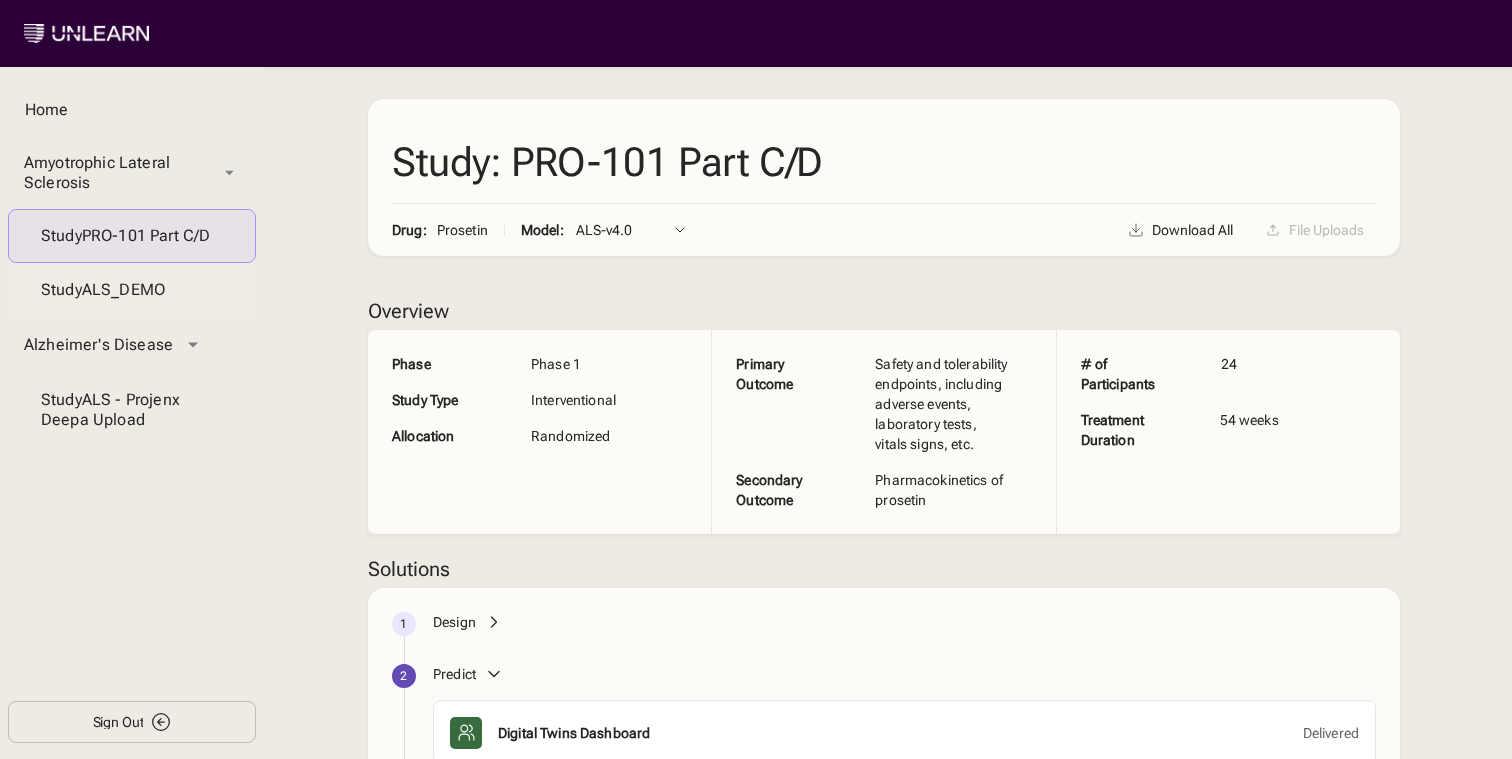 click on "Study  ALS_DEMO" at bounding box center [132, 290] 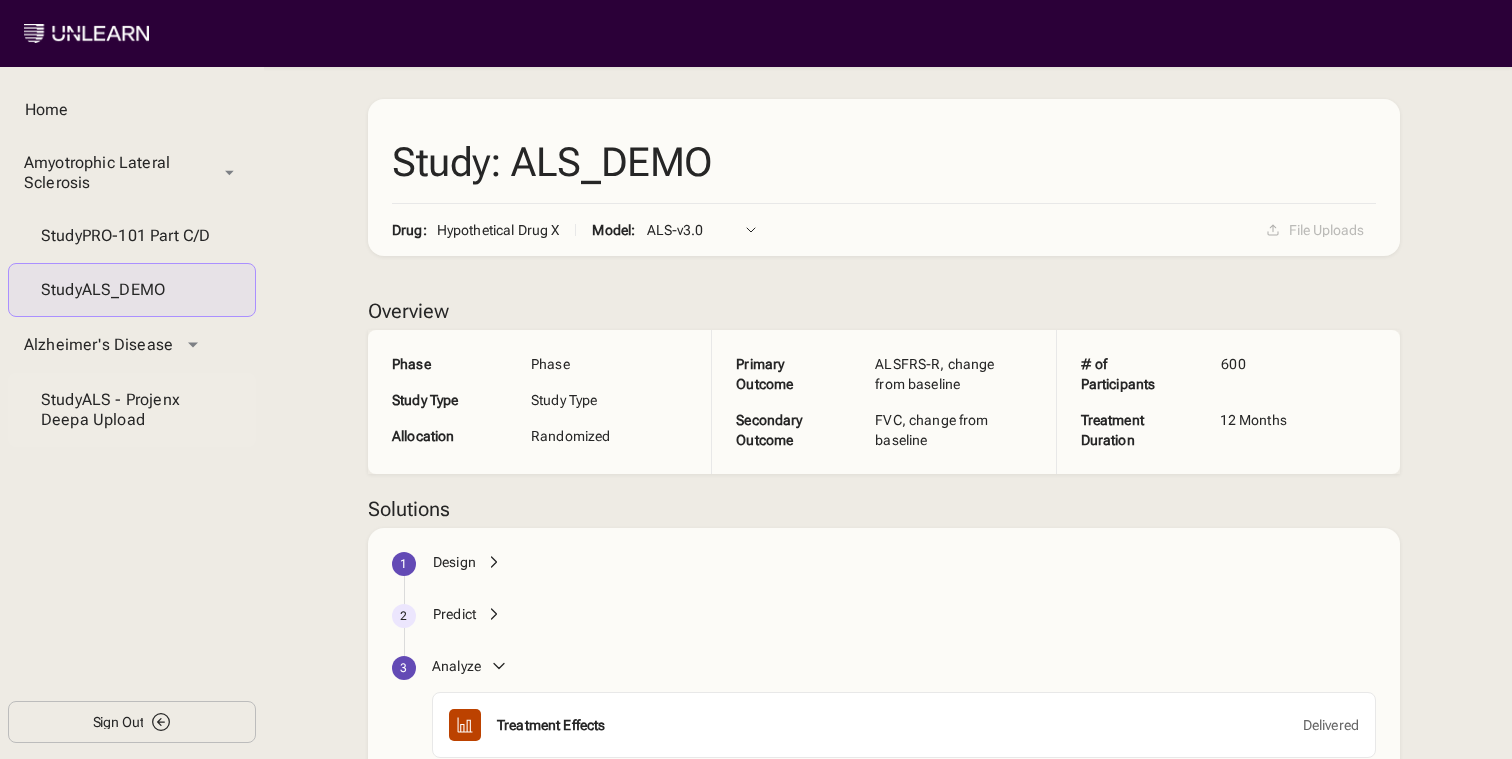 click on "Study  ALS - Projenx Deepa Upload" at bounding box center [132, 410] 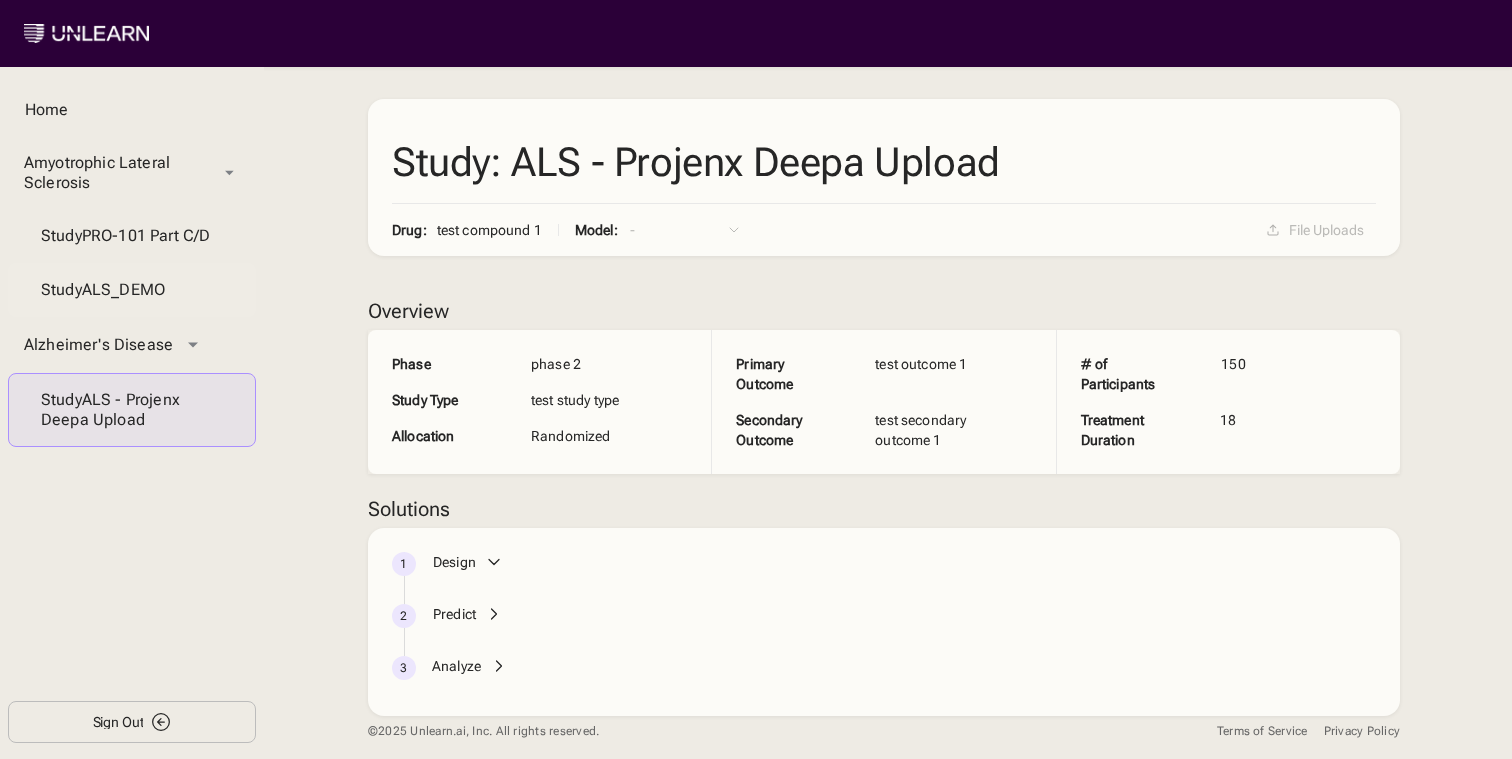 click on "Study  ALS_DEMO" at bounding box center [132, 290] 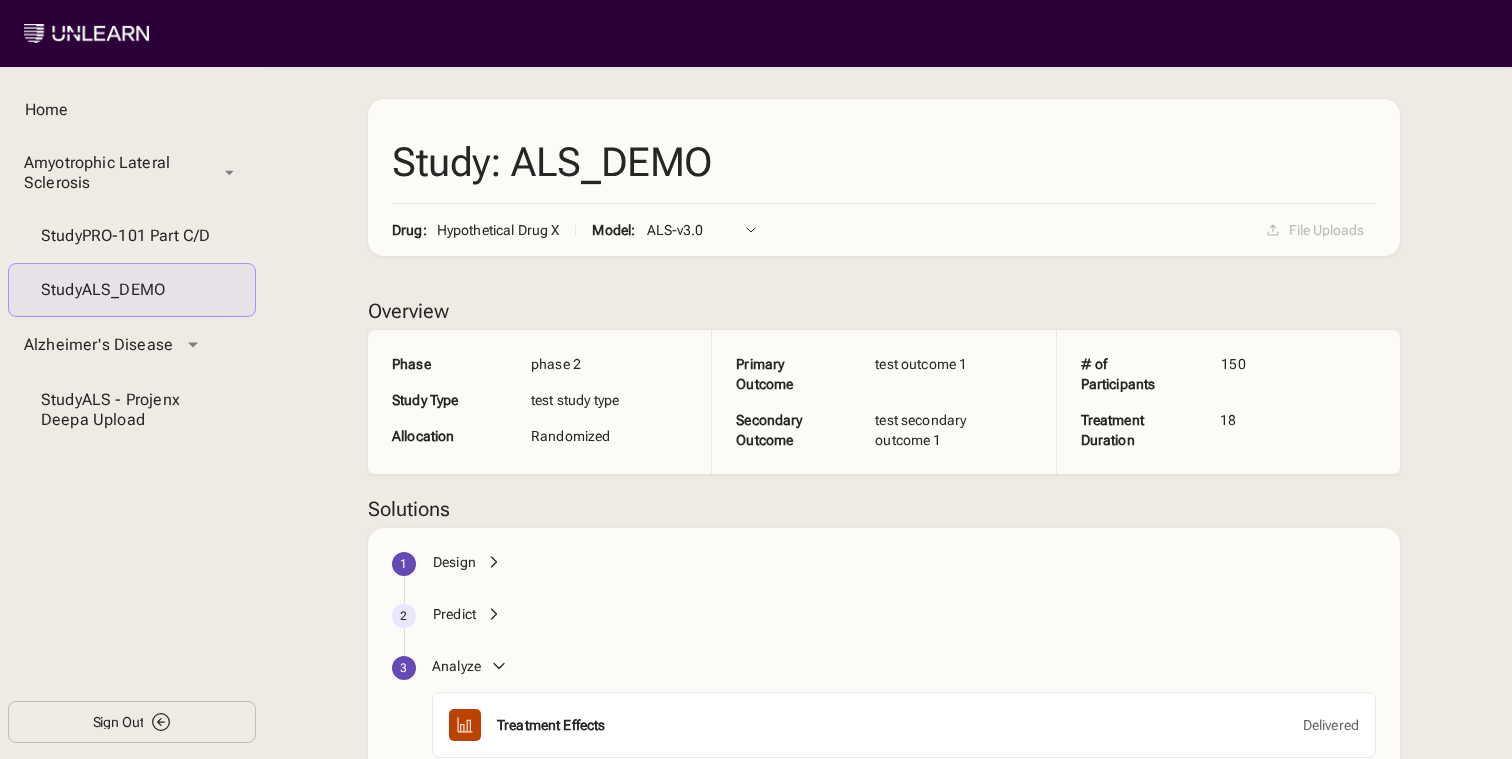 click on "Study  PRO-101 Part C/D" at bounding box center [132, 236] 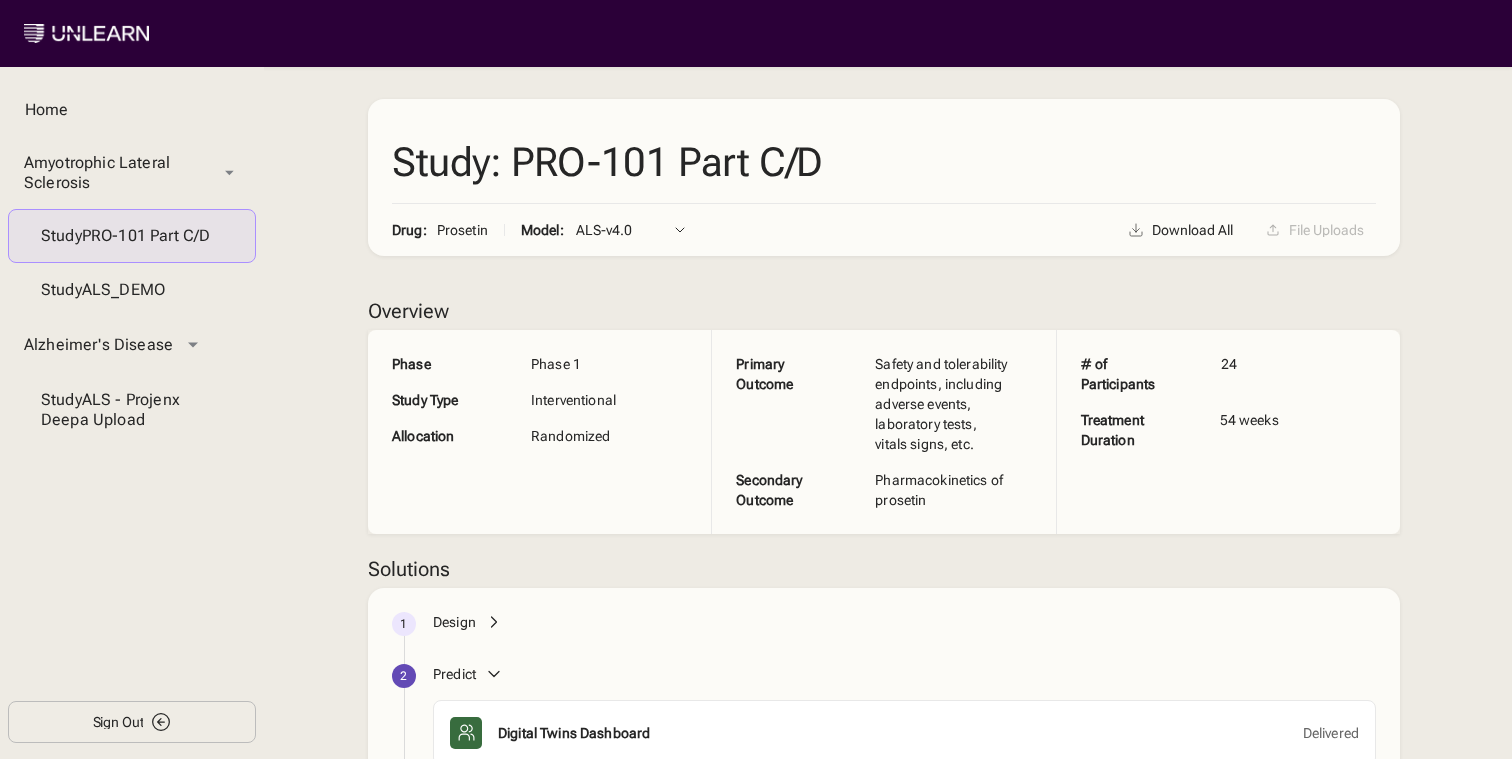 click on "Sign Out" at bounding box center (132, 722) 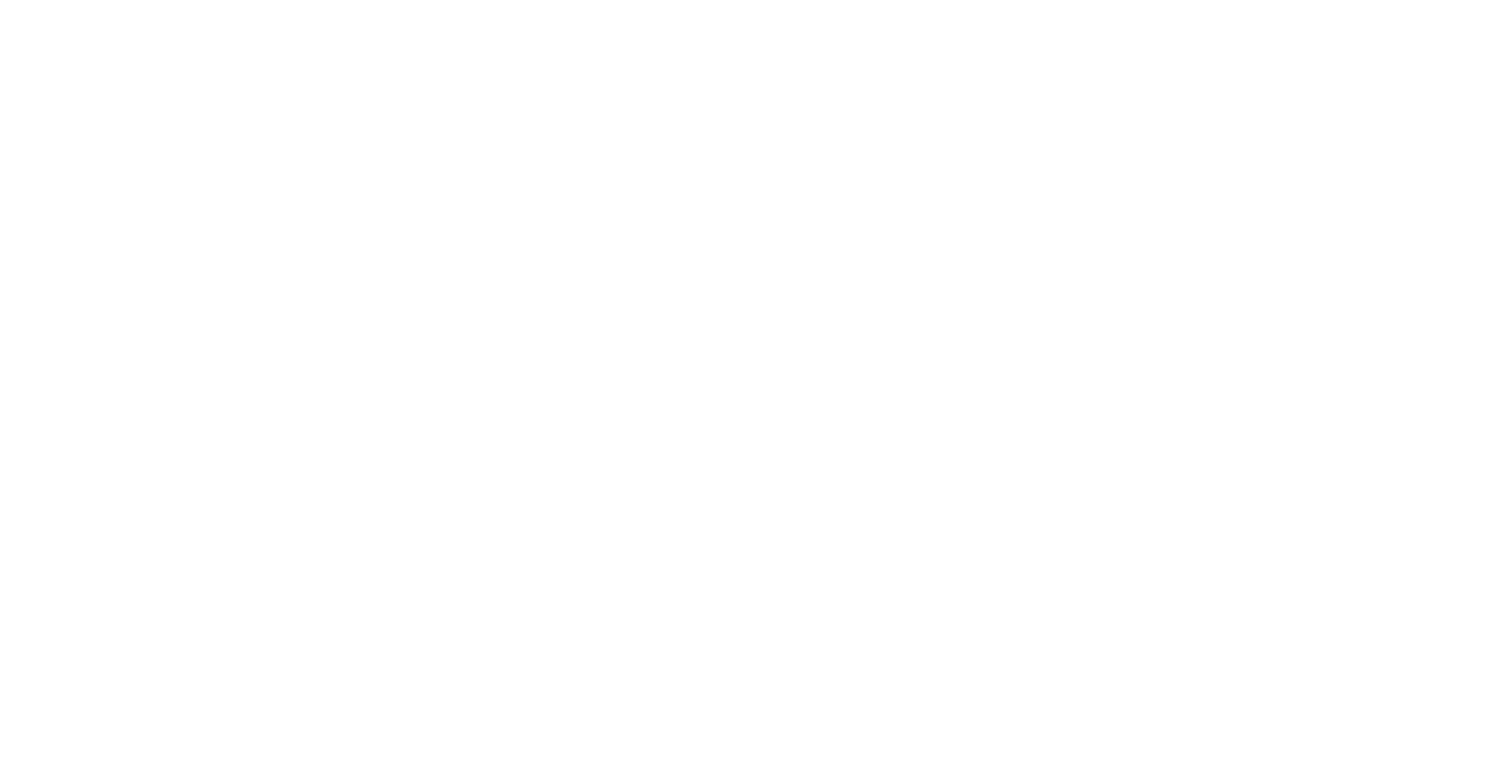 scroll, scrollTop: 0, scrollLeft: 0, axis: both 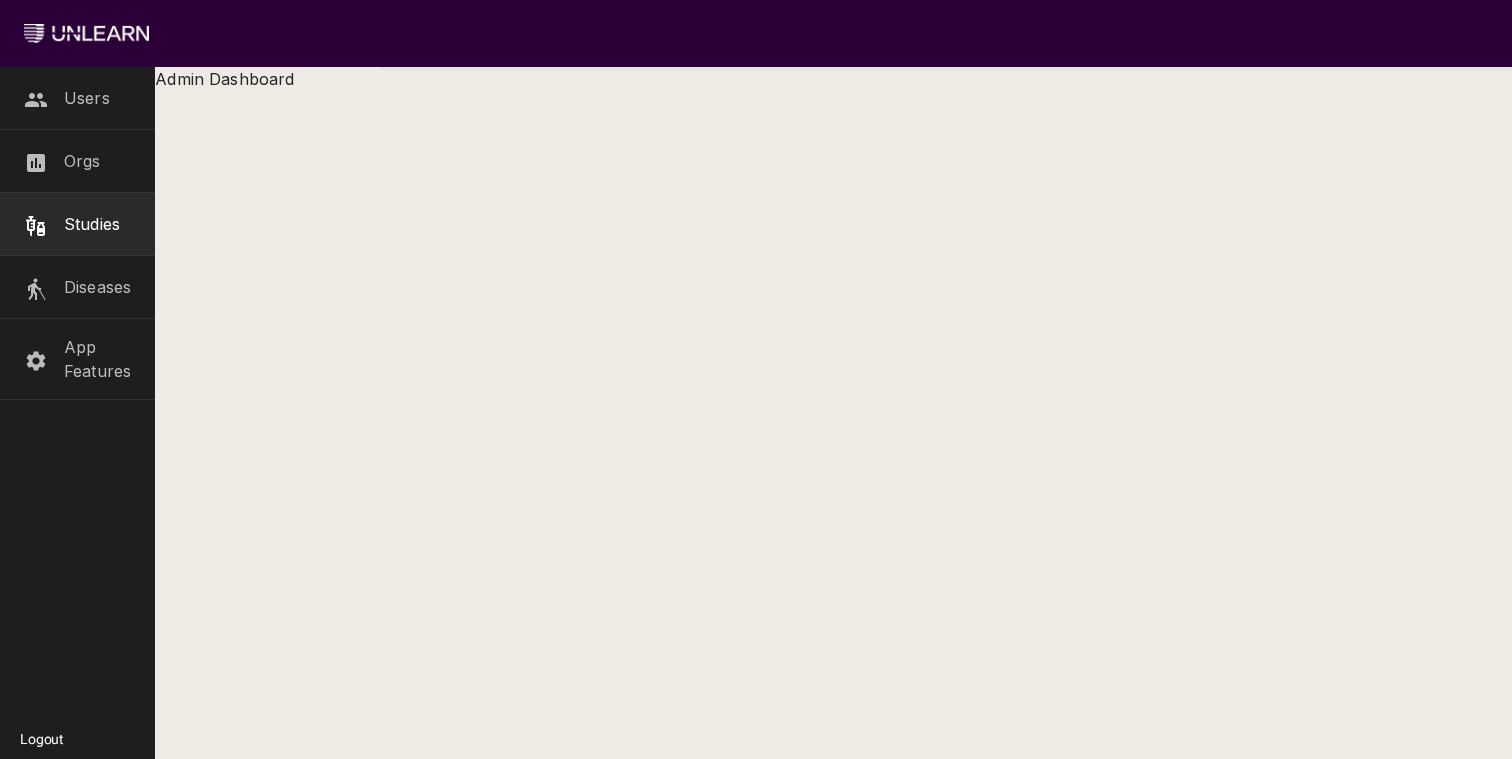 click on "Studies" at bounding box center (92, 224) 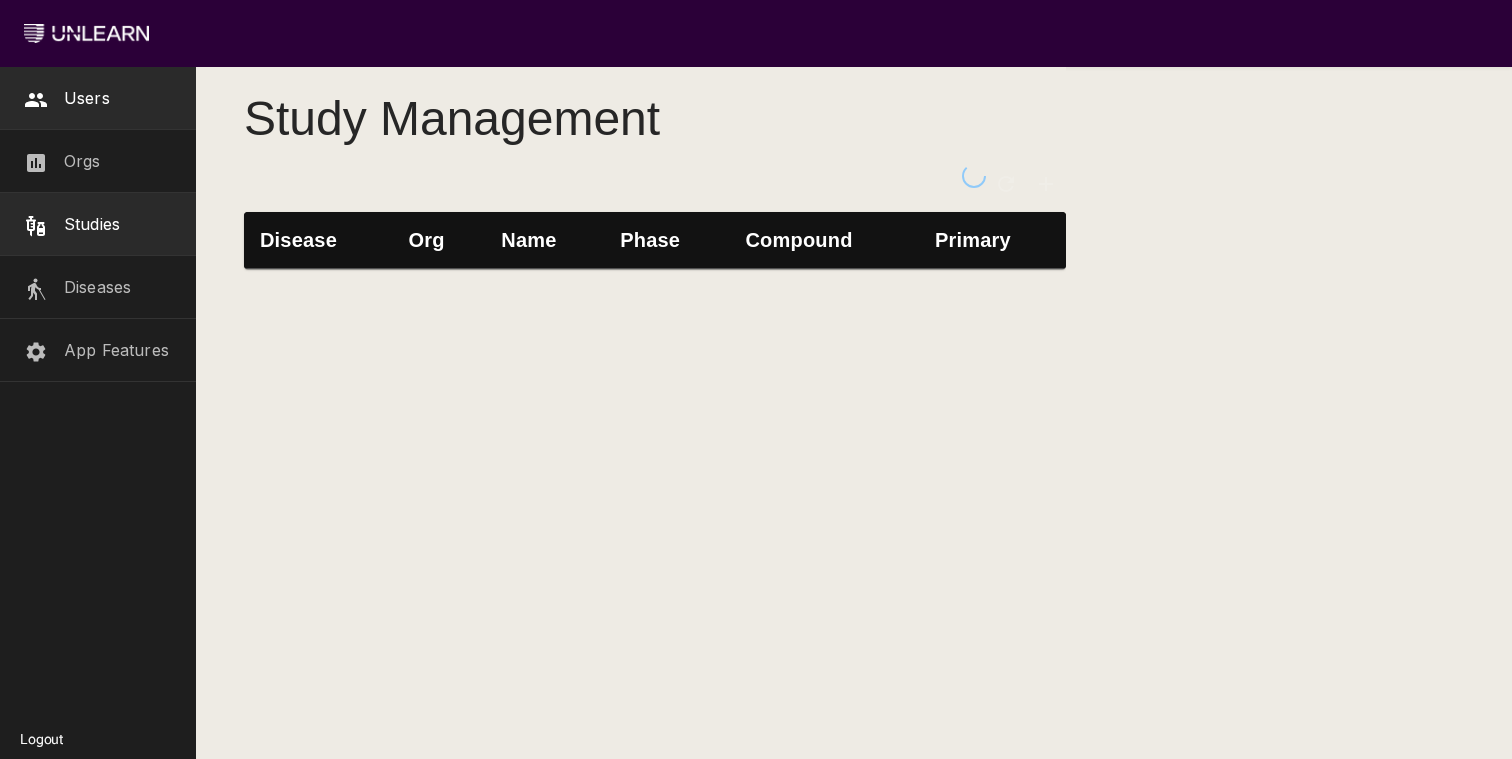click on "Users" at bounding box center [98, 98] 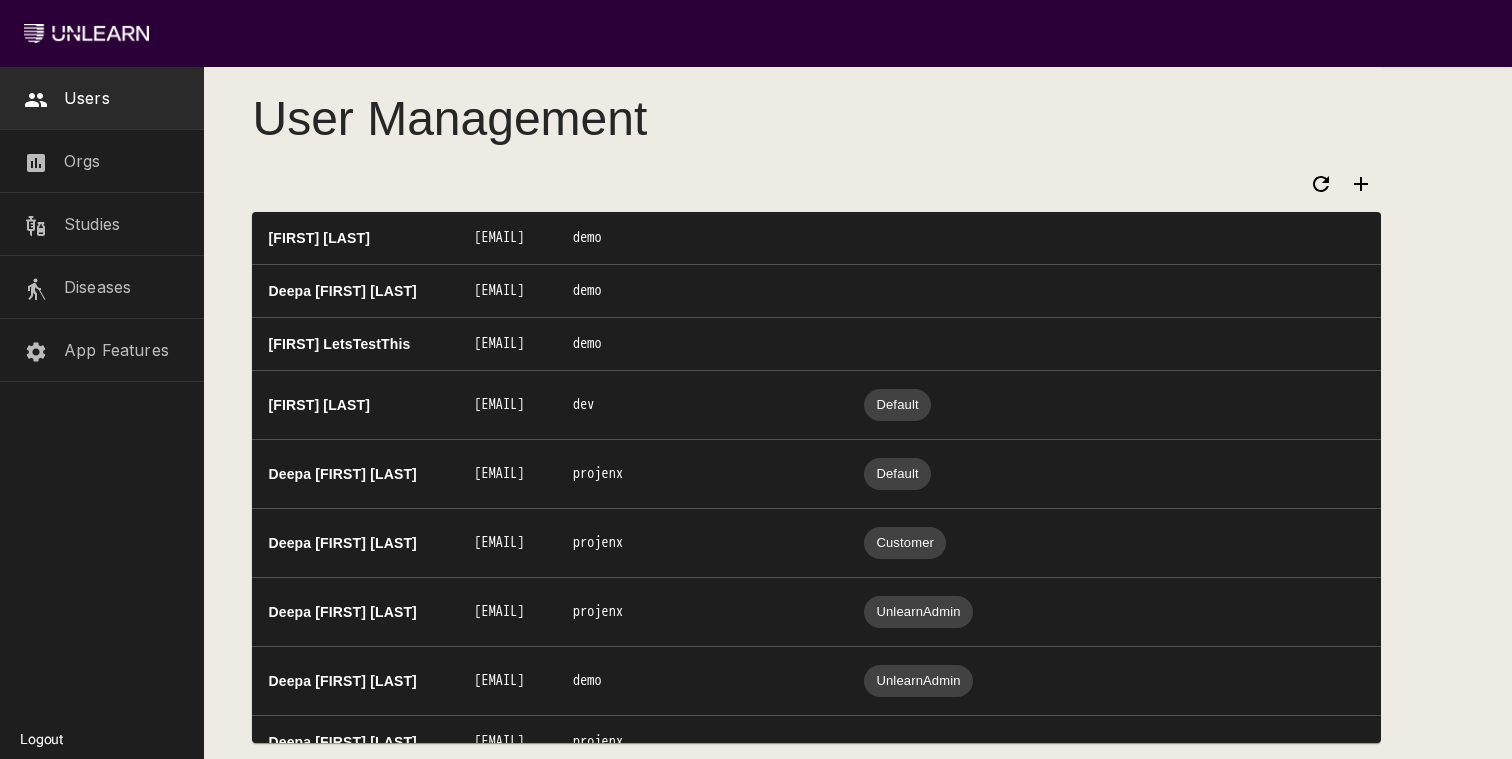 scroll, scrollTop: 1936, scrollLeft: 0, axis: vertical 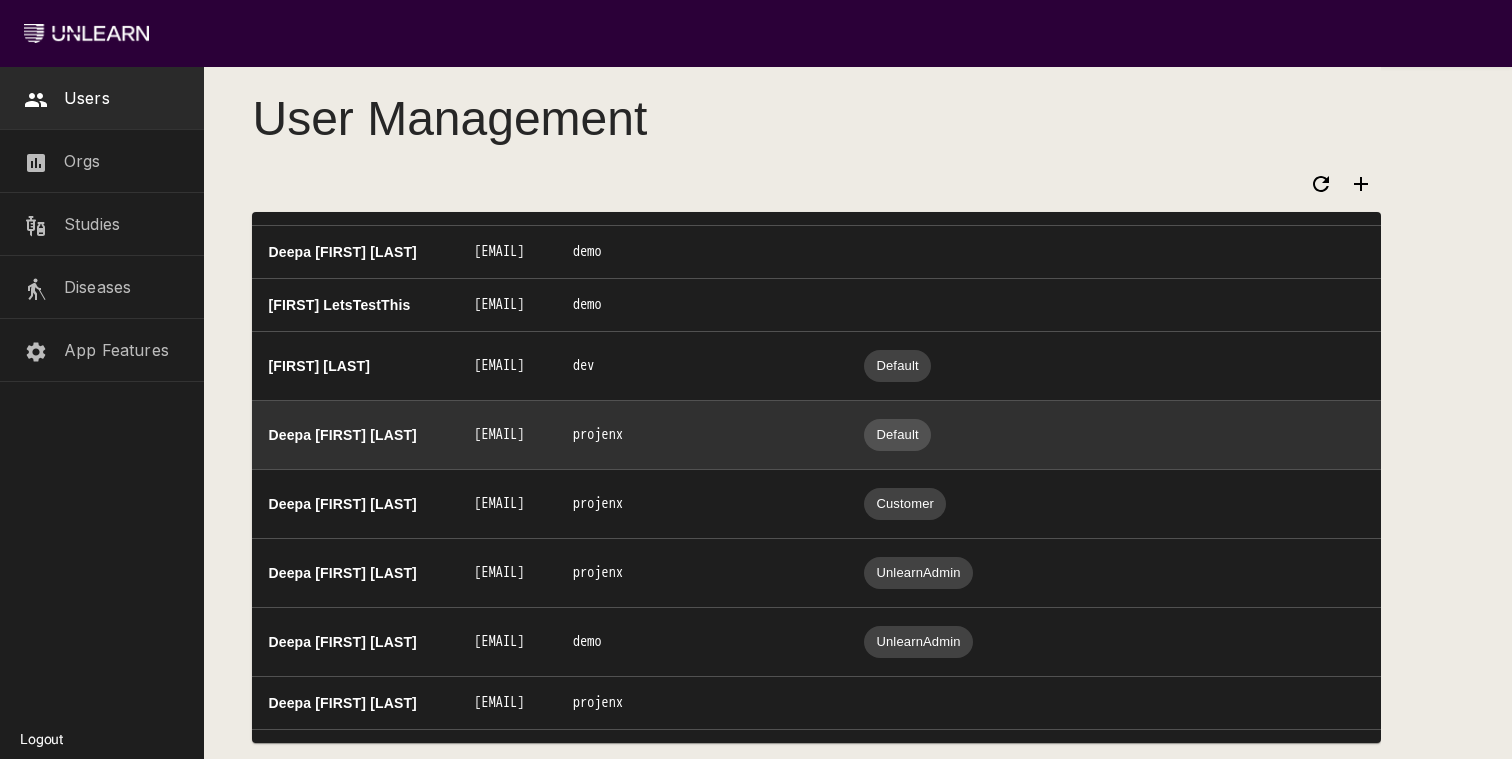click on "deepa+projenx@unlearn.ai" at bounding box center (507, 435) 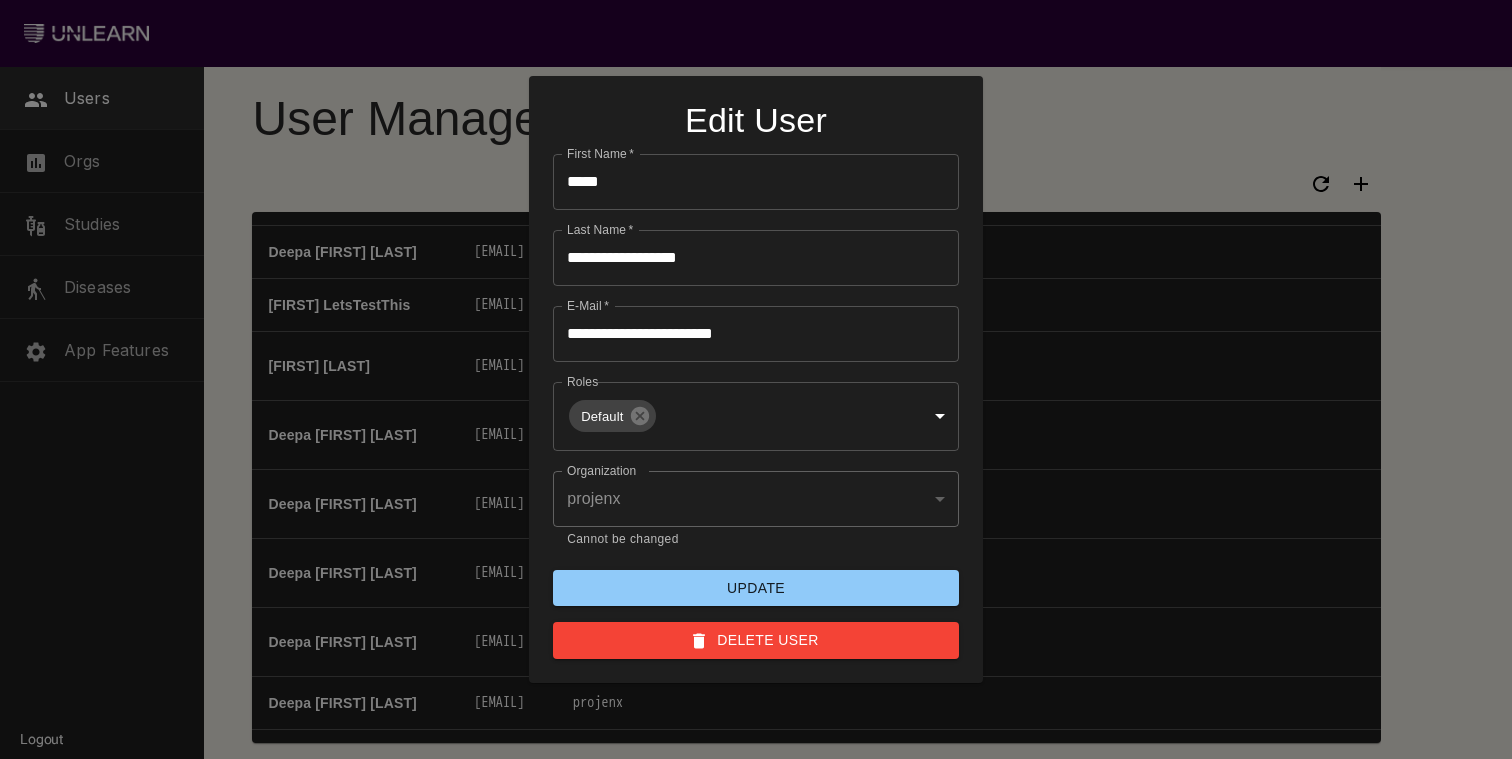 click at bounding box center (756, 379) 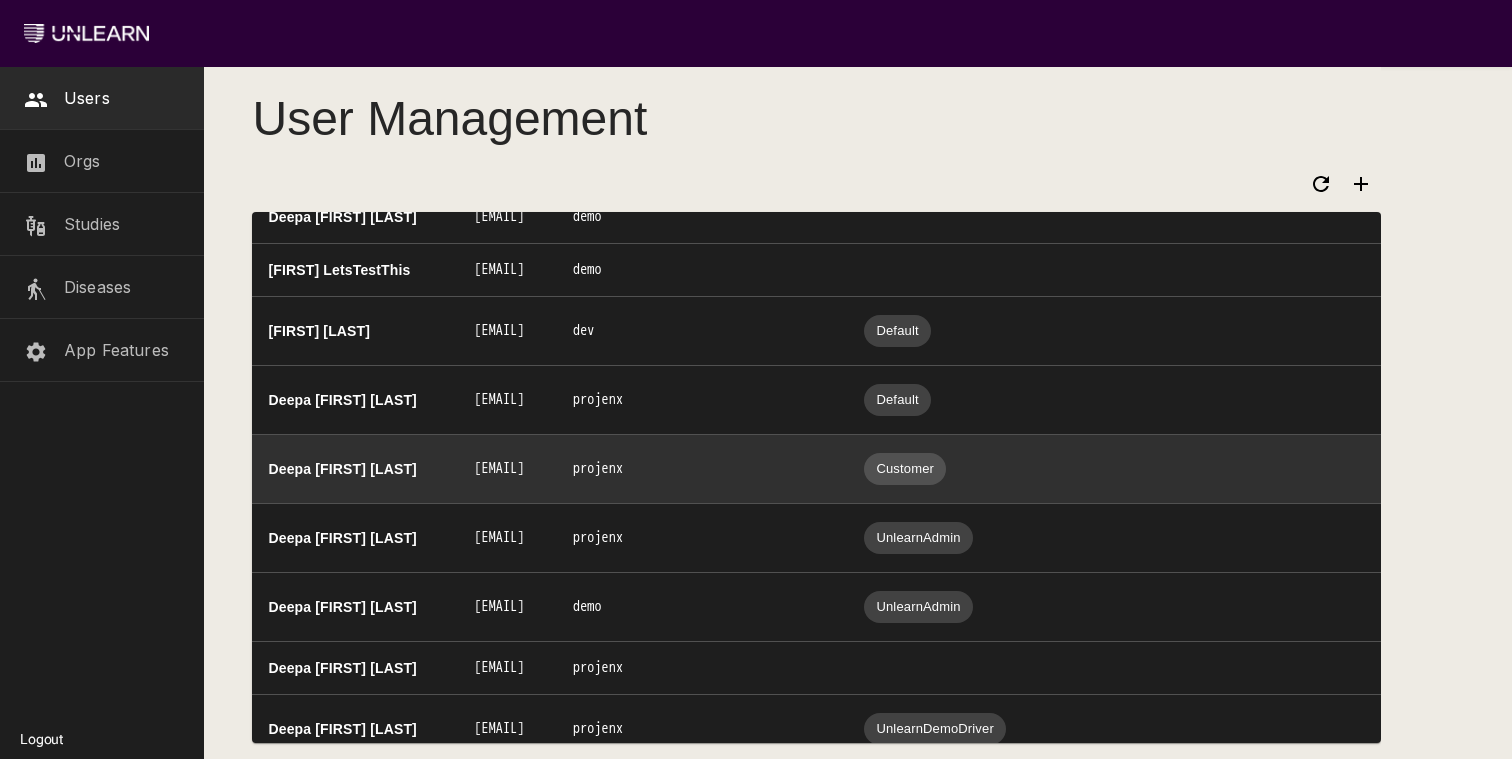 scroll, scrollTop: 1989, scrollLeft: 0, axis: vertical 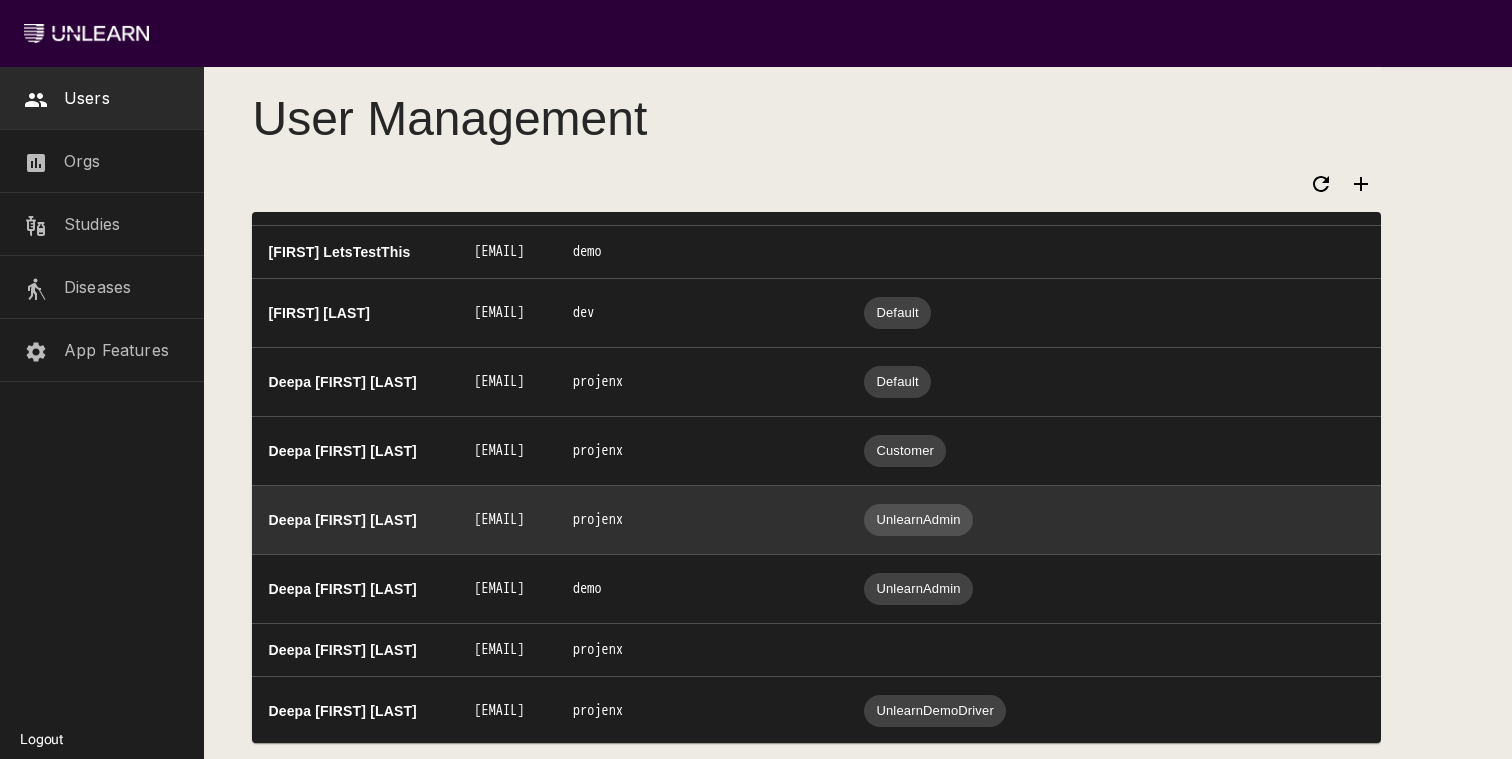 click on "deepa+projenx-admin@unlearn.ai" at bounding box center (507, 520) 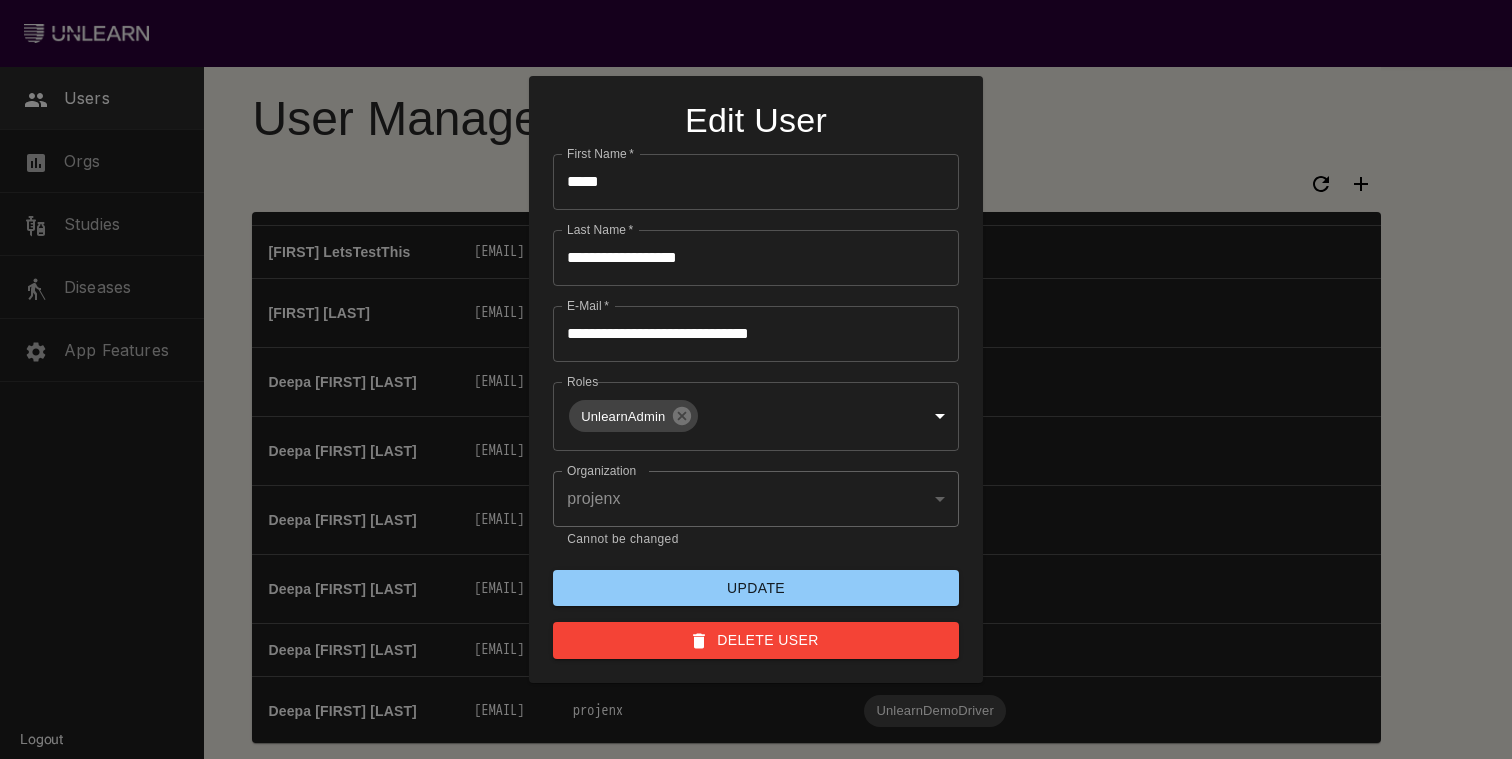 click at bounding box center [756, 379] 